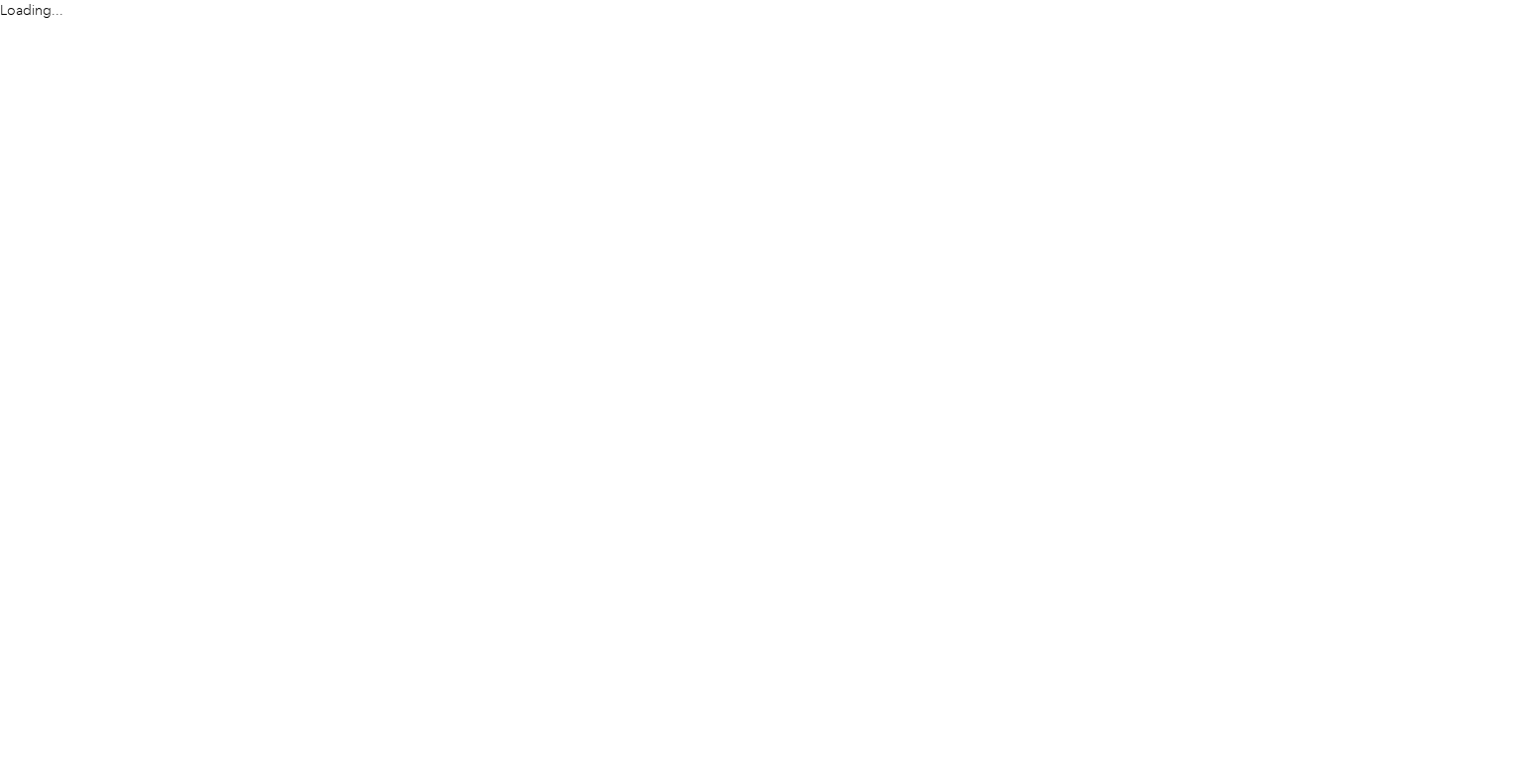 scroll, scrollTop: 0, scrollLeft: 0, axis: both 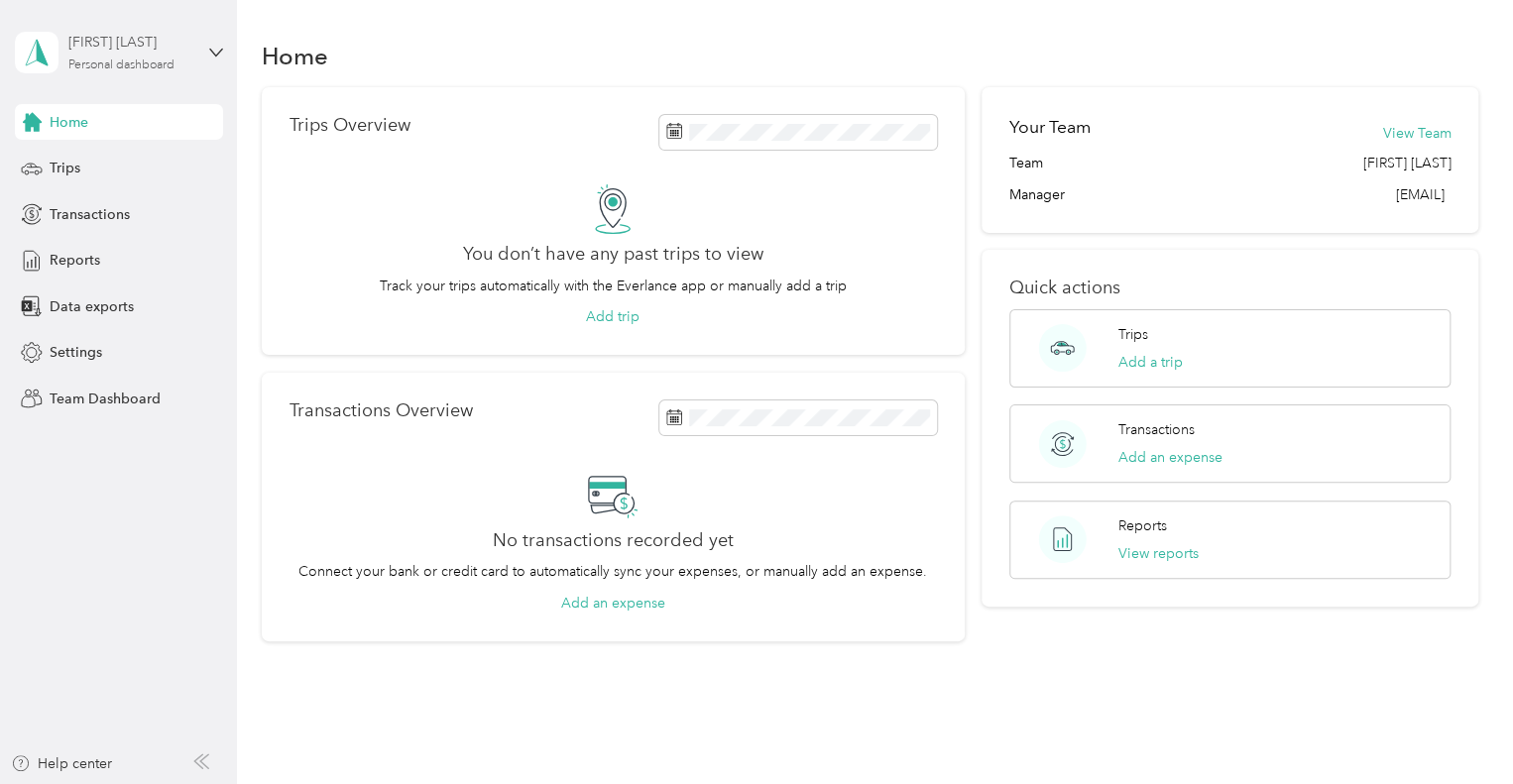 click on "Personal dashboard" at bounding box center (121, 65) 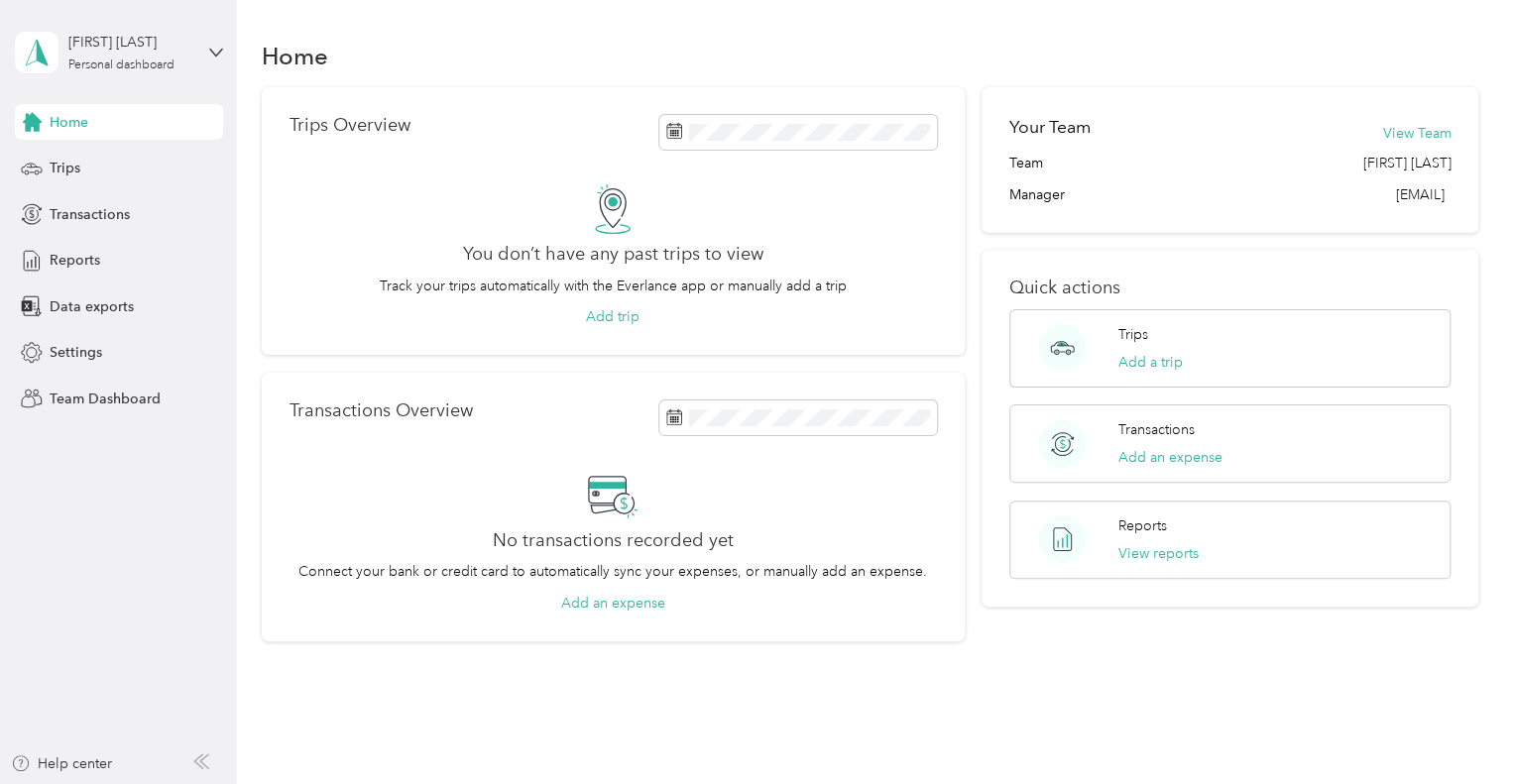 click on "Team dashboard" at bounding box center [84, 163] 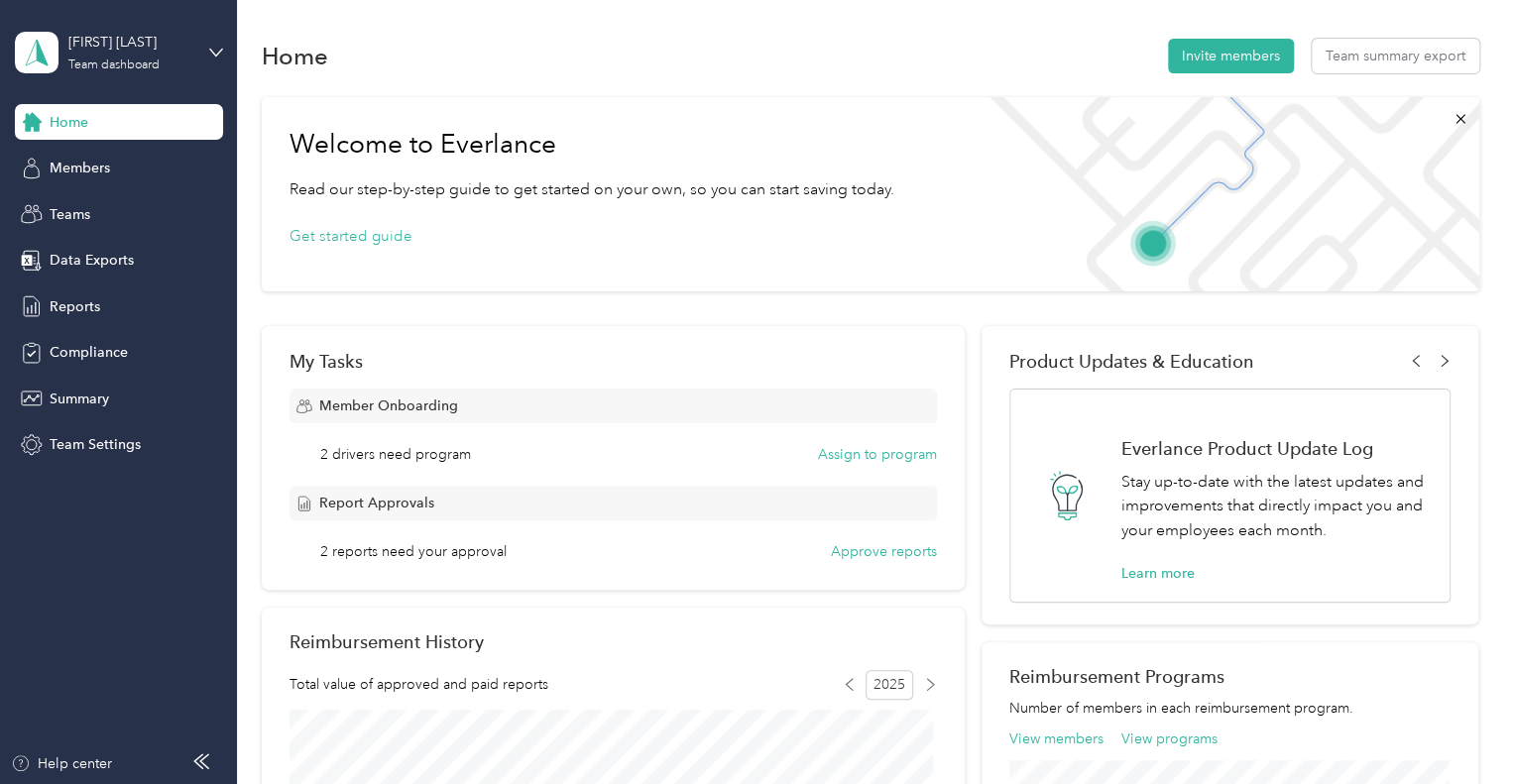 click on "Approve reports" at bounding box center [883, 551] 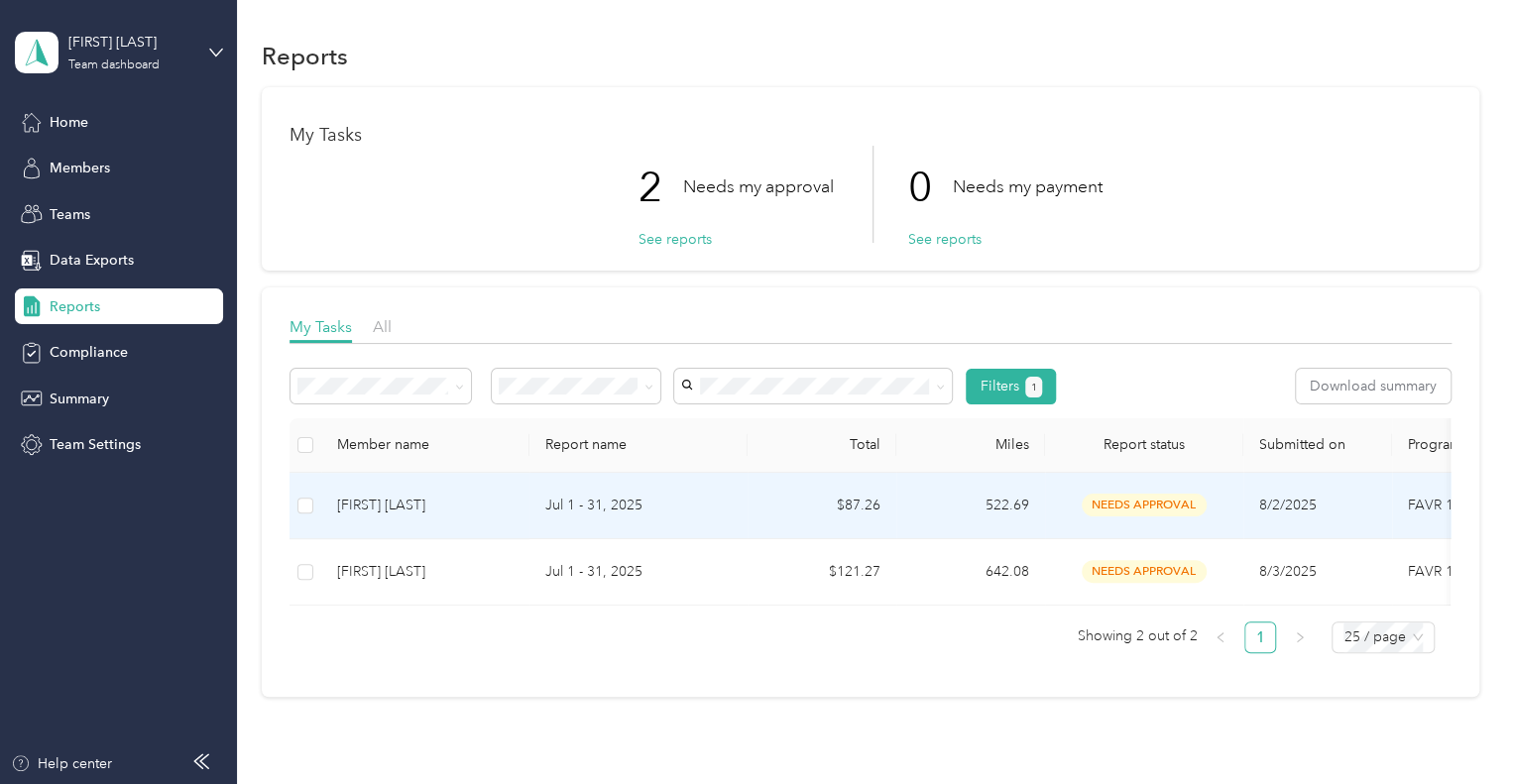 click on "[FIRST] [LAST]" at bounding box center (425, 505) 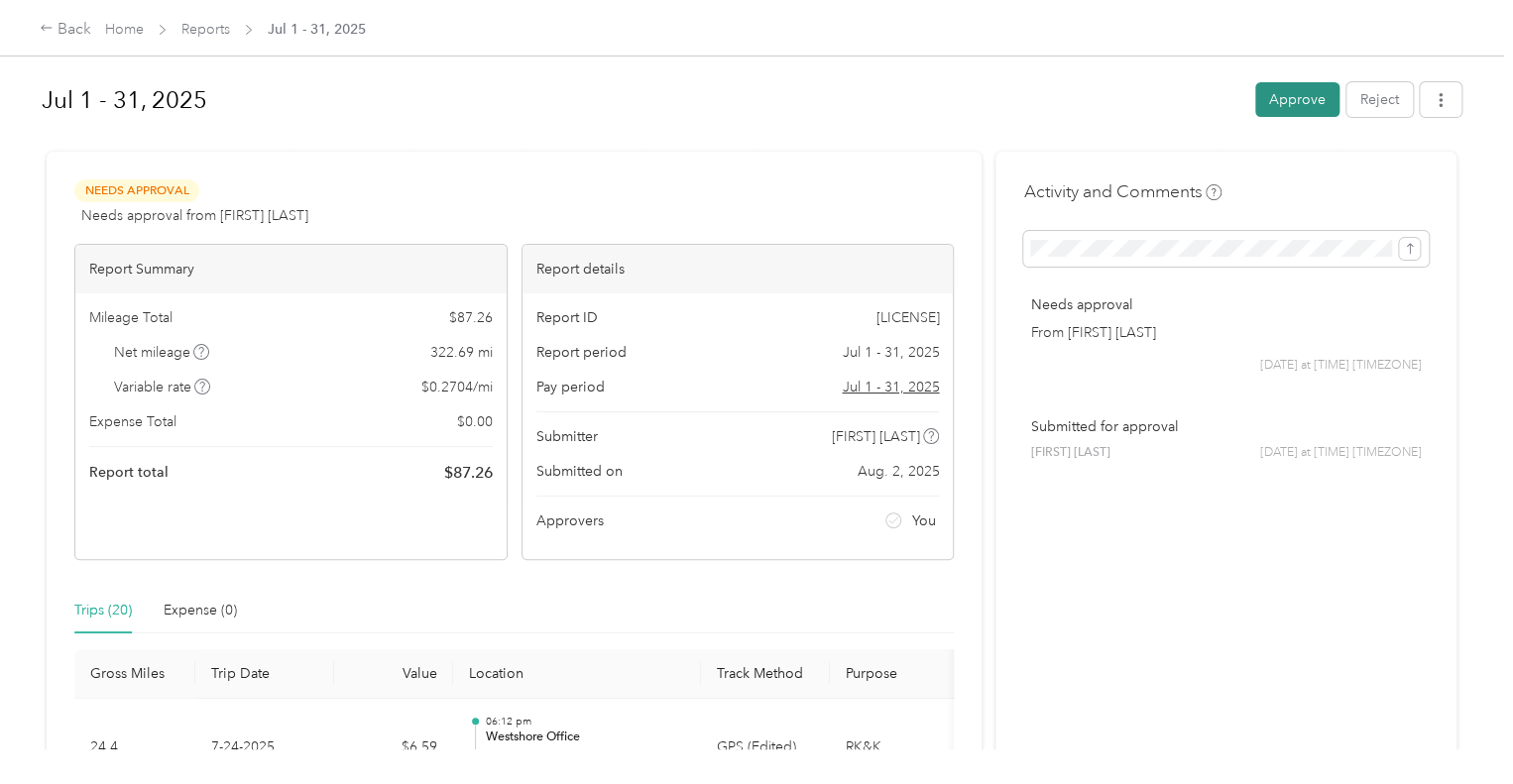 click on "Approve" at bounding box center (1297, 99) 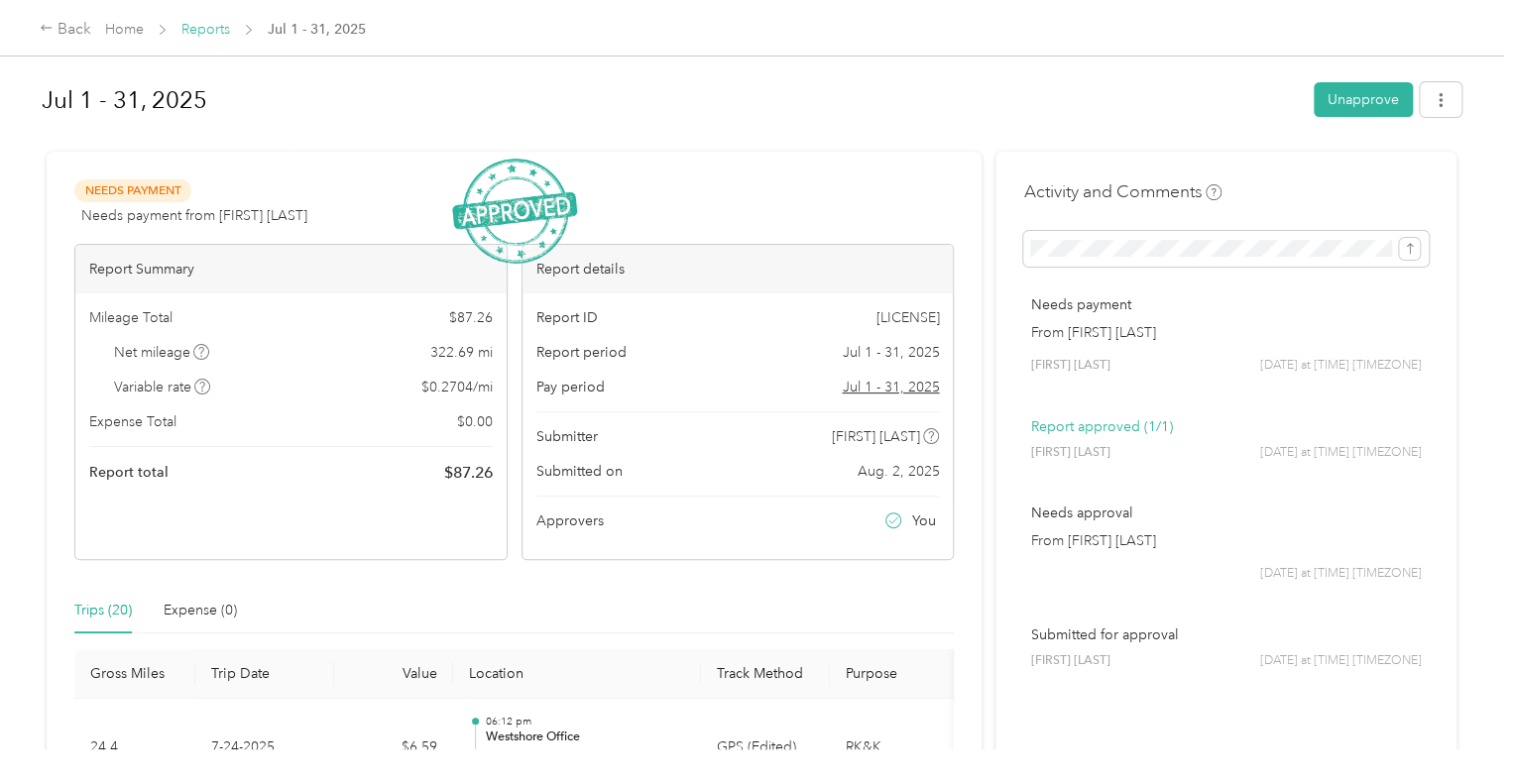 click on "Reports" at bounding box center (205, 29) 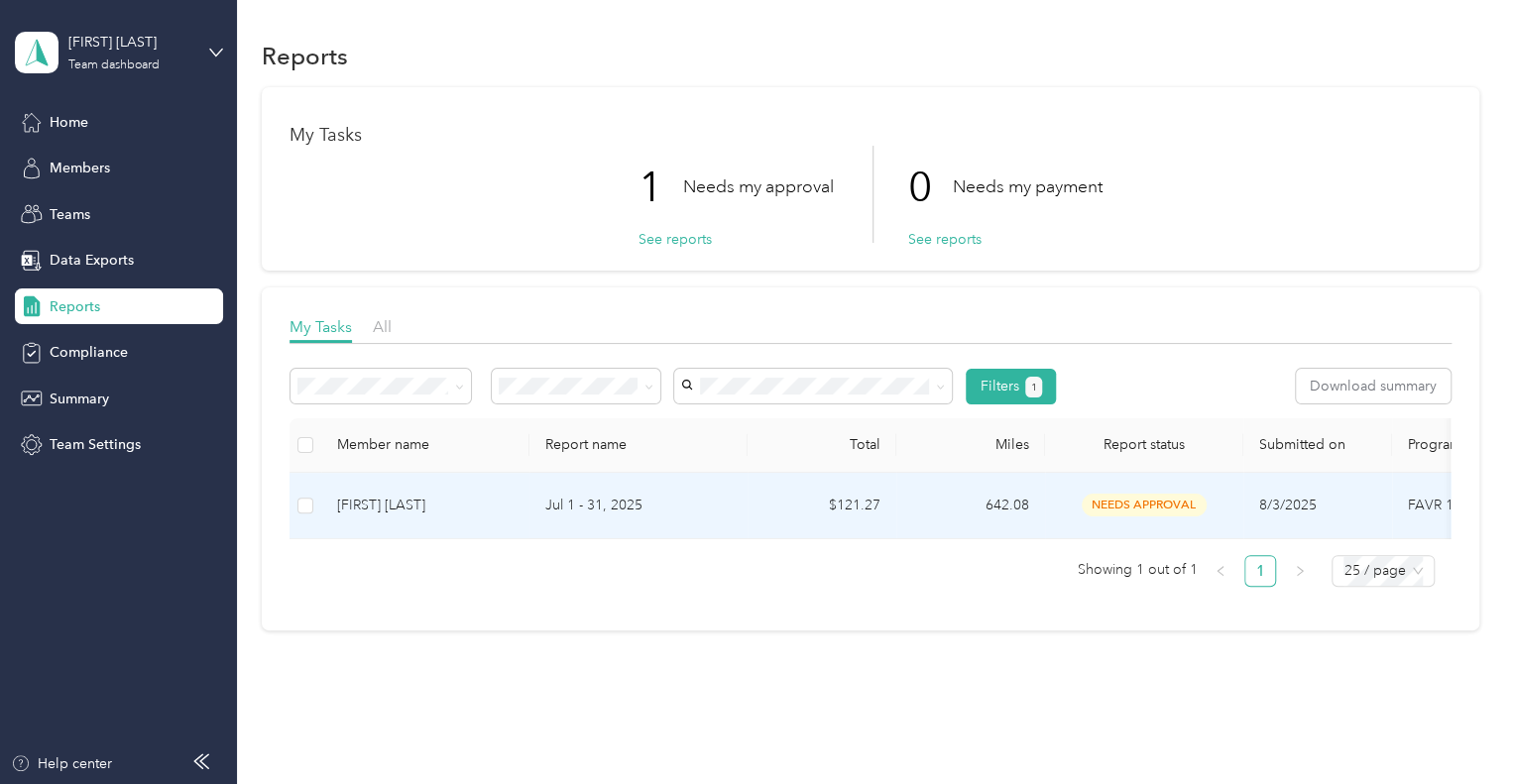 click on "[FIRST] [LAST]" at bounding box center [425, 505] 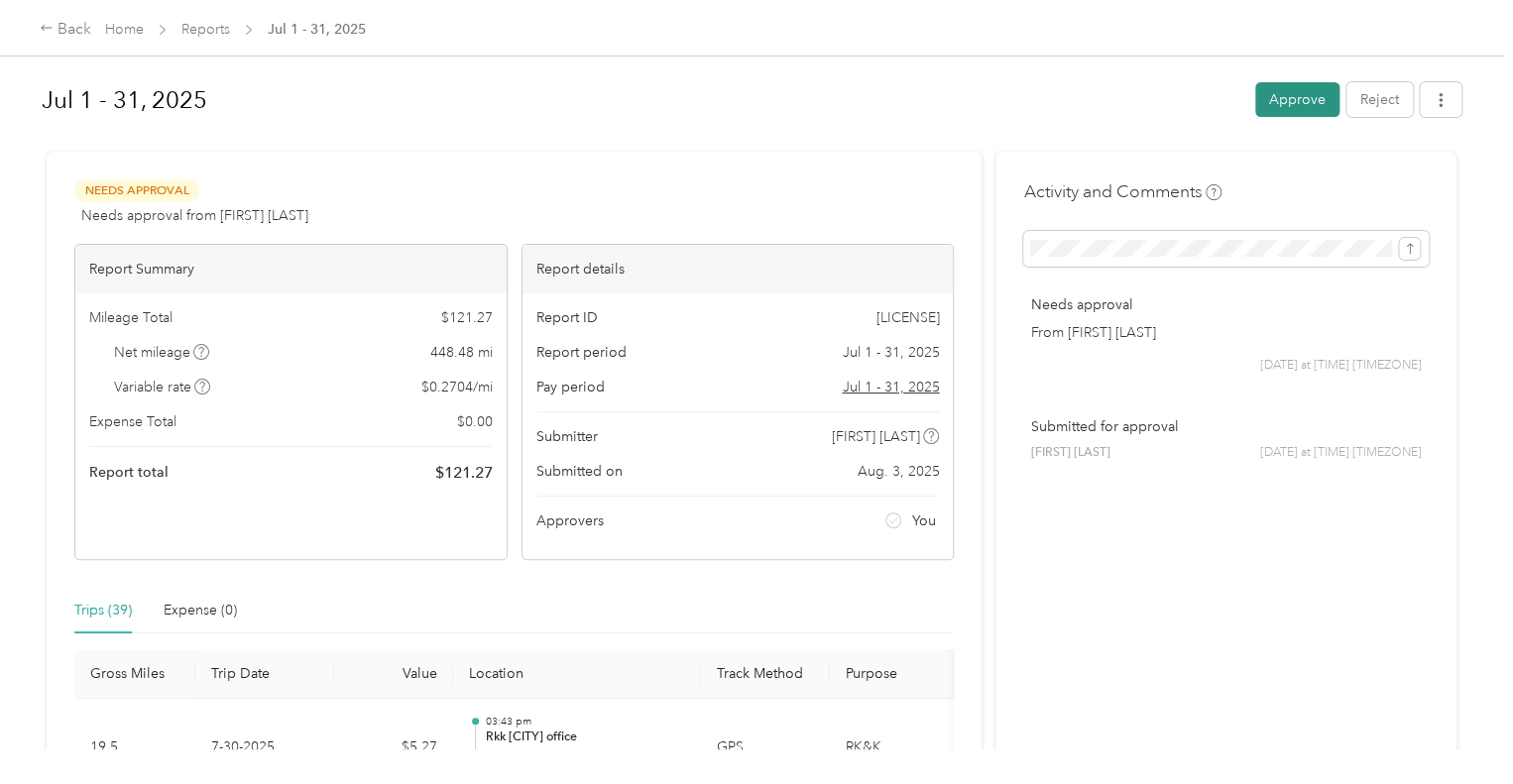 click on "Approve" at bounding box center [1297, 99] 